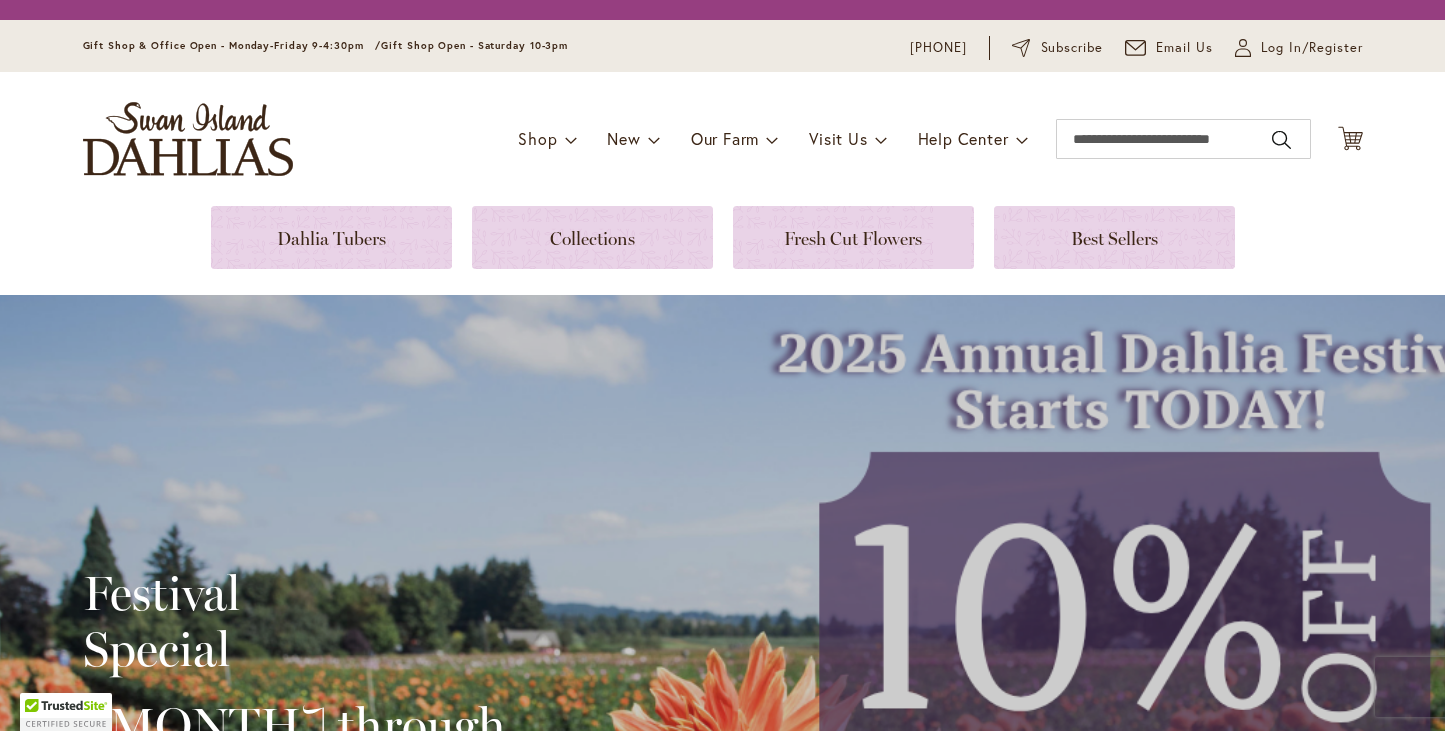 scroll, scrollTop: 0, scrollLeft: 0, axis: both 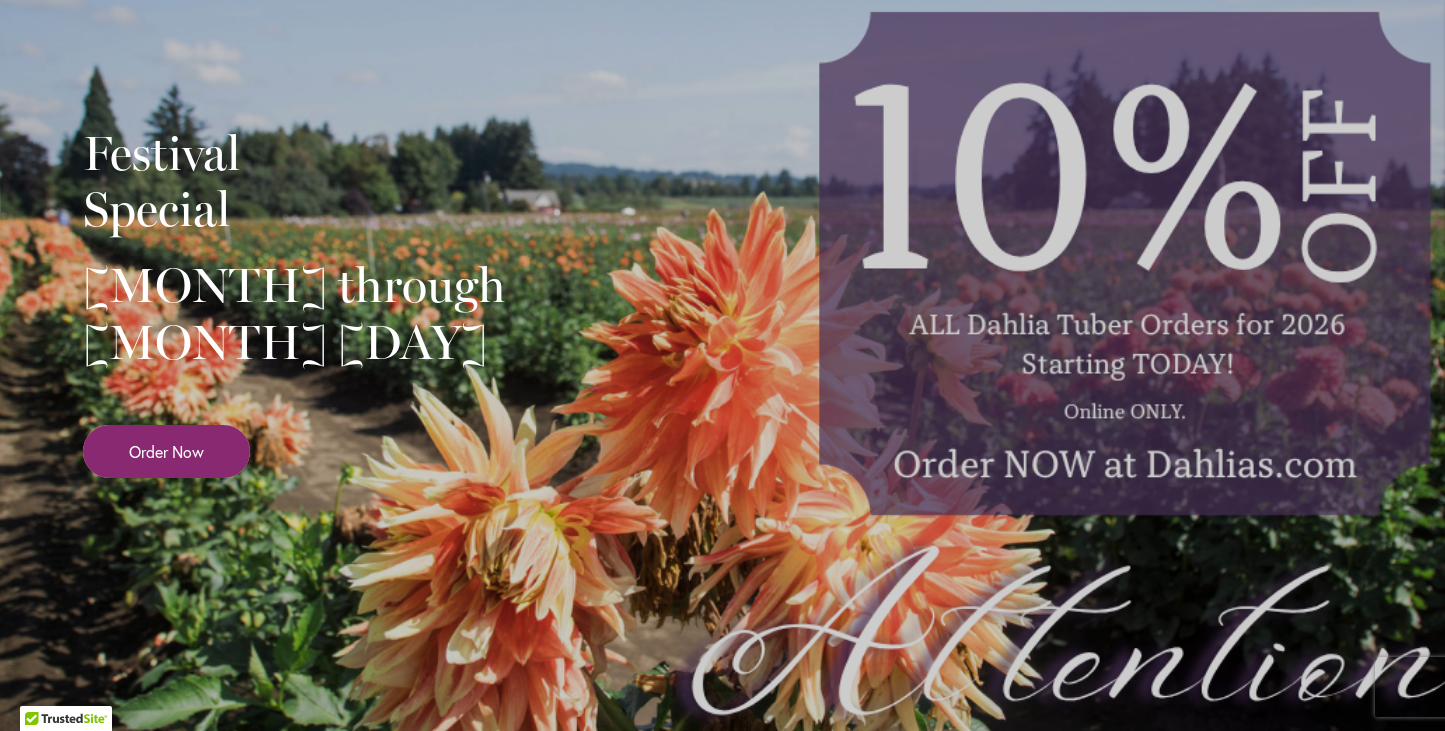 click on "Order Now" at bounding box center (166, 451) 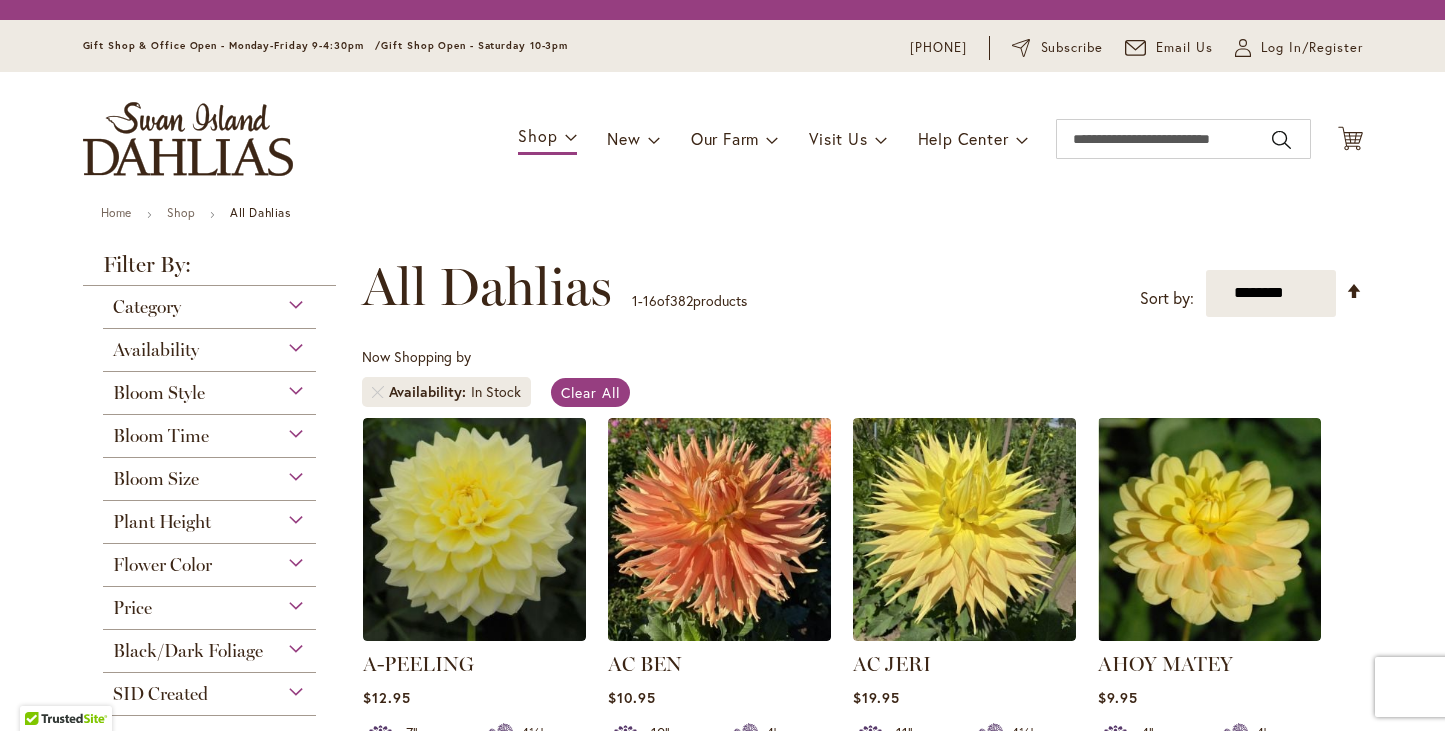 scroll, scrollTop: 0, scrollLeft: 0, axis: both 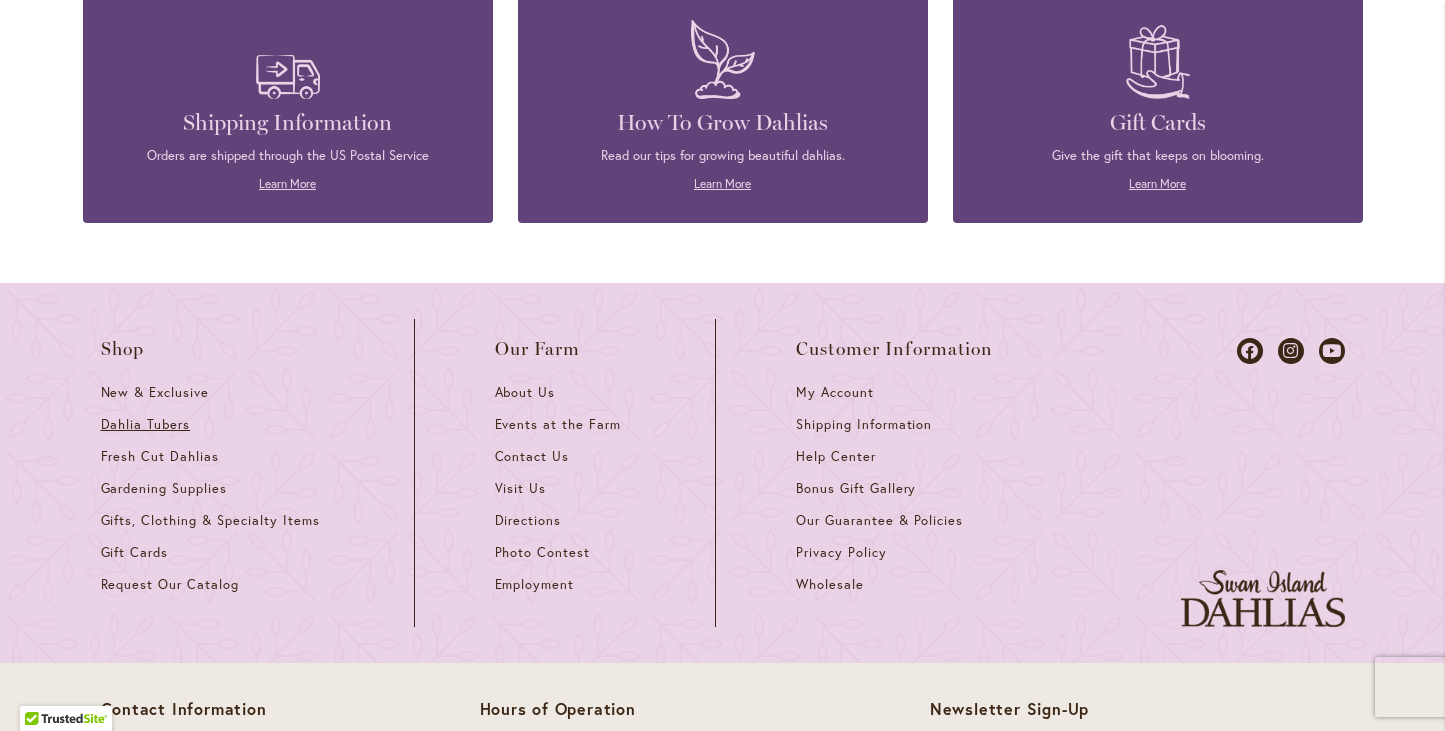 click on "Dahlia Tubers" at bounding box center [146, 424] 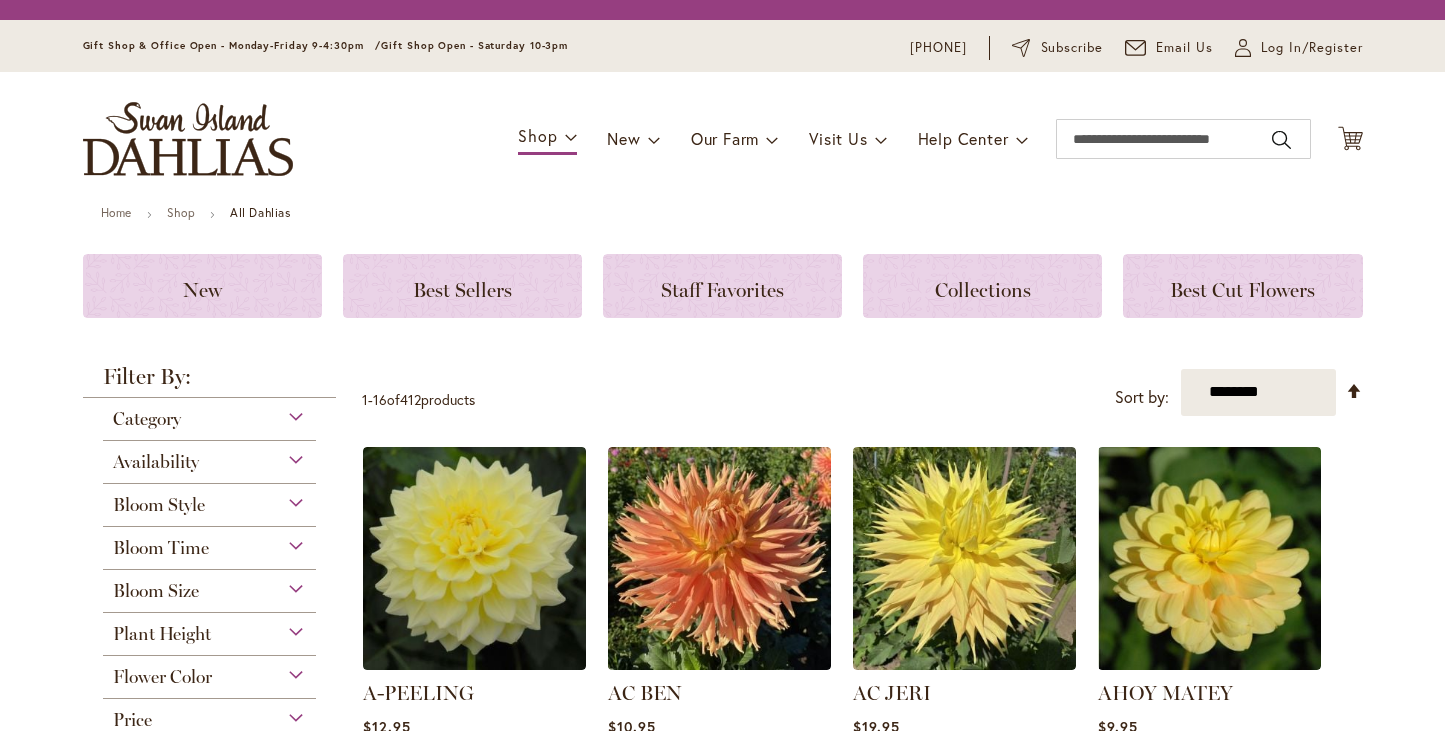 scroll, scrollTop: 0, scrollLeft: 0, axis: both 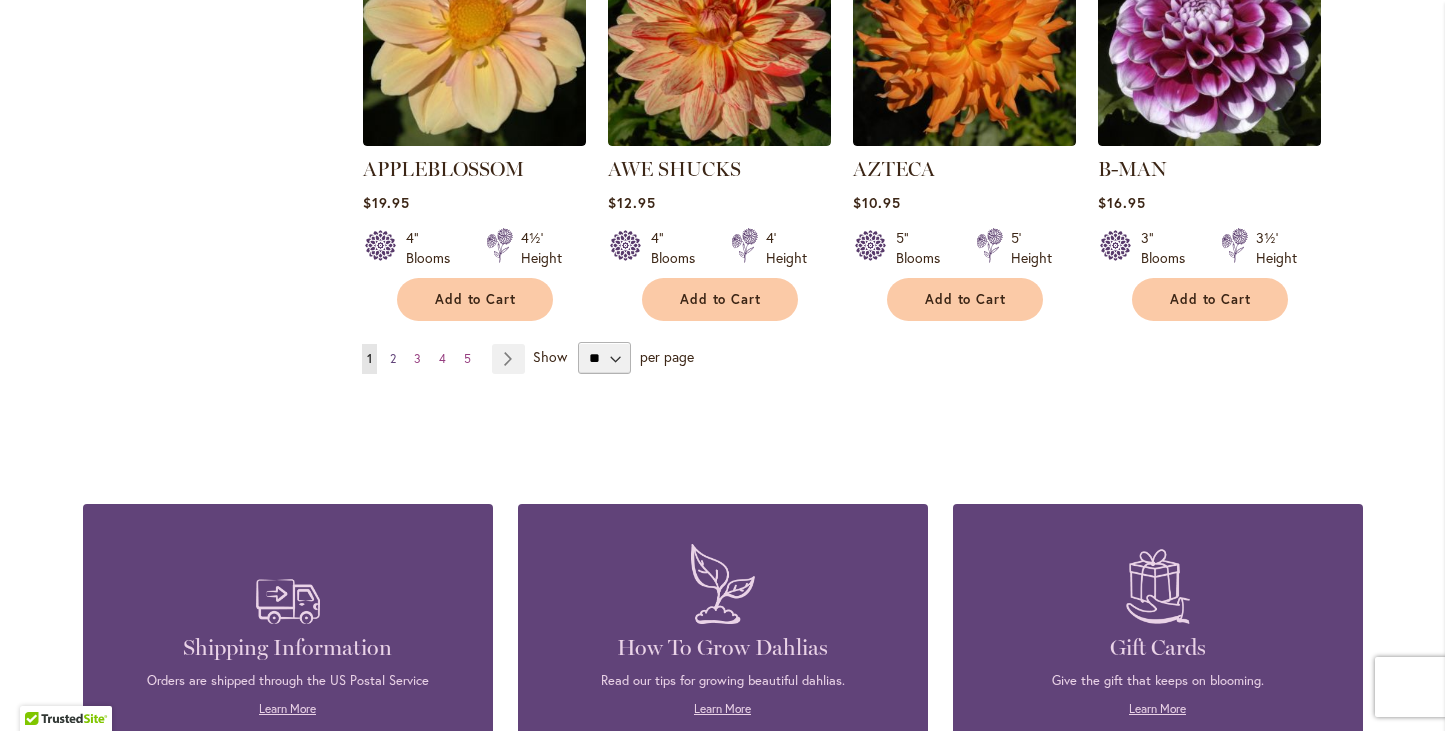click on "2" at bounding box center (393, 358) 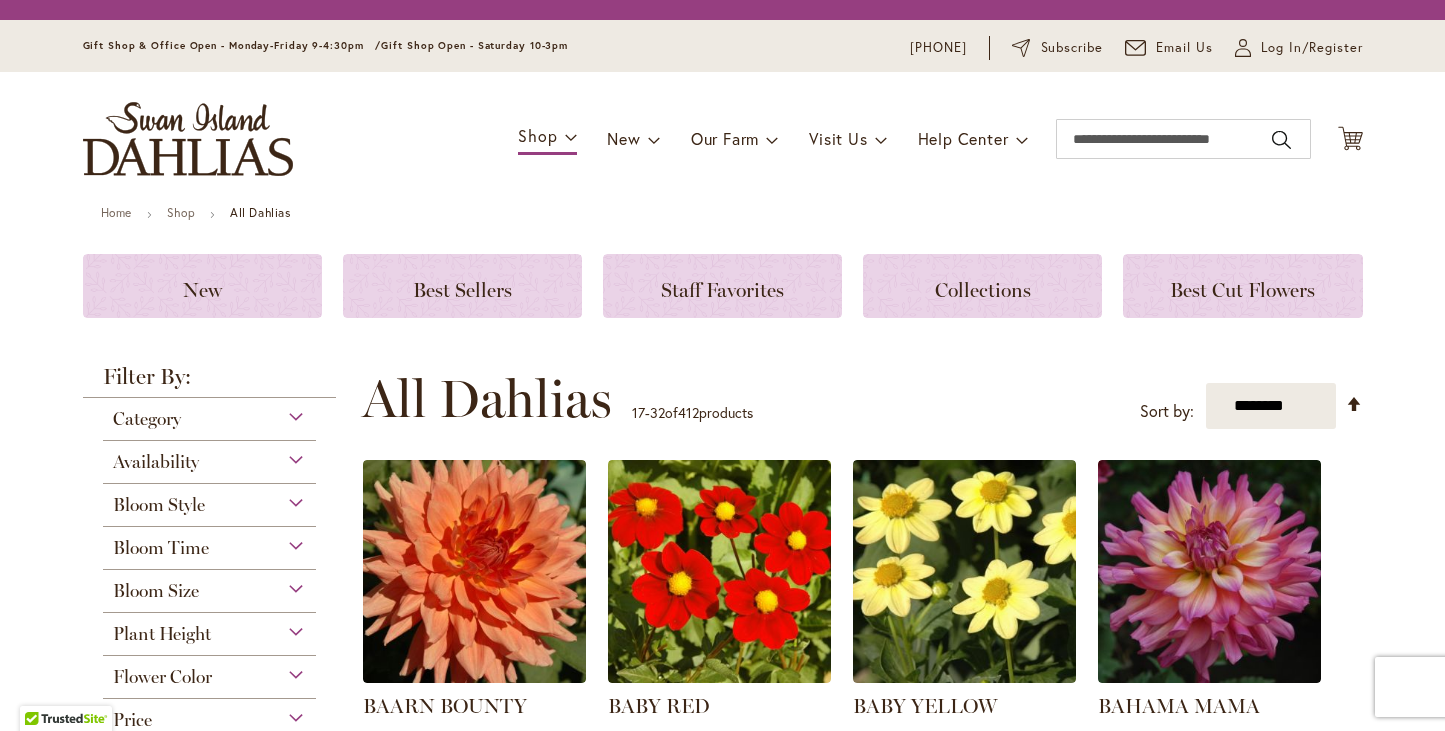 scroll, scrollTop: 0, scrollLeft: 0, axis: both 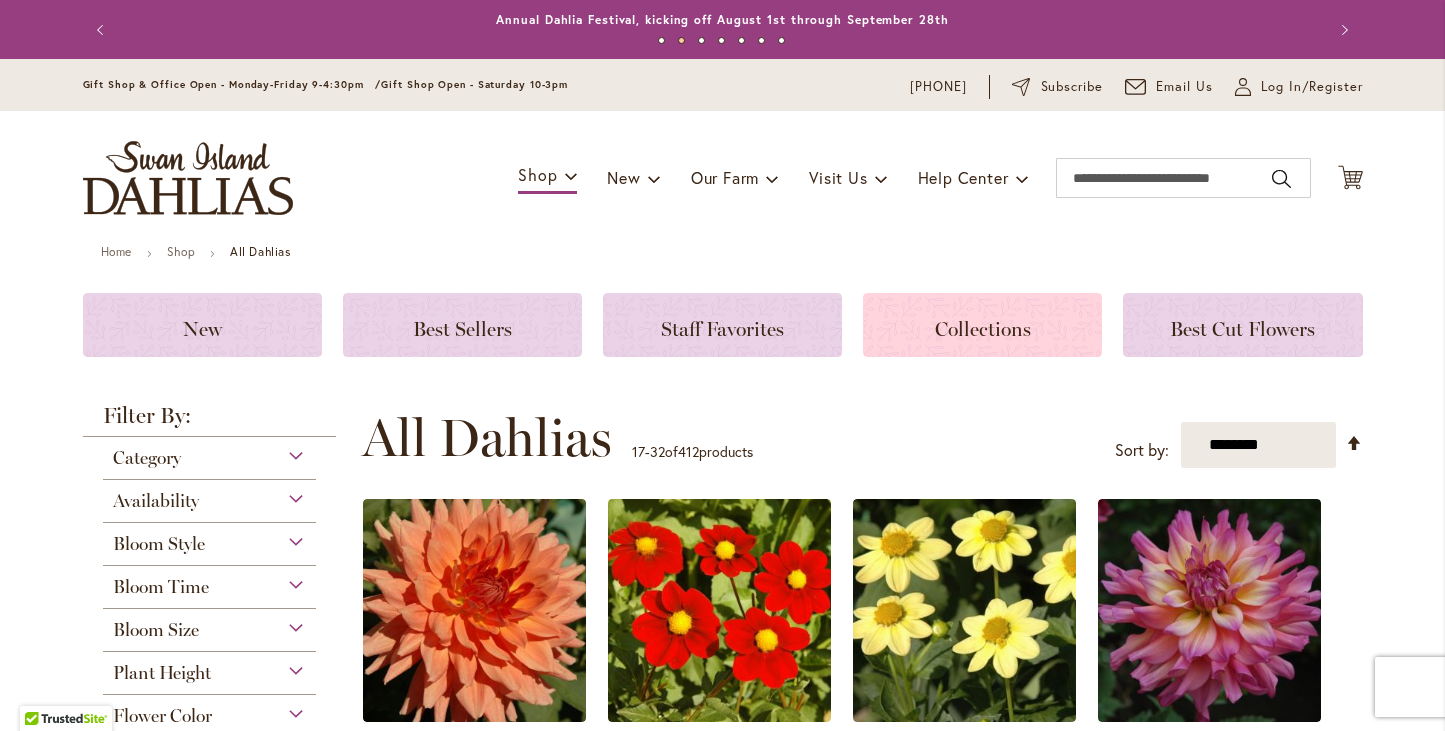 click on "Collections" 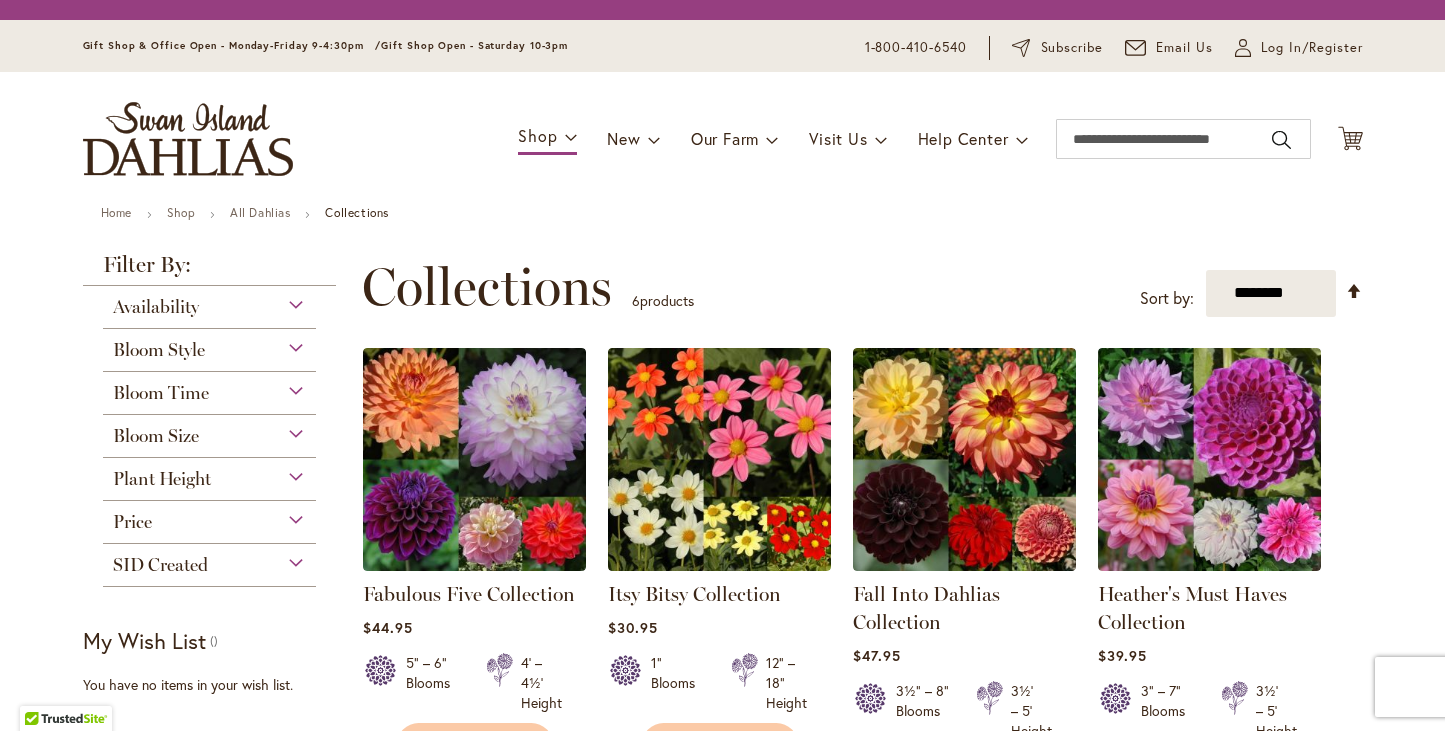 scroll, scrollTop: 0, scrollLeft: 0, axis: both 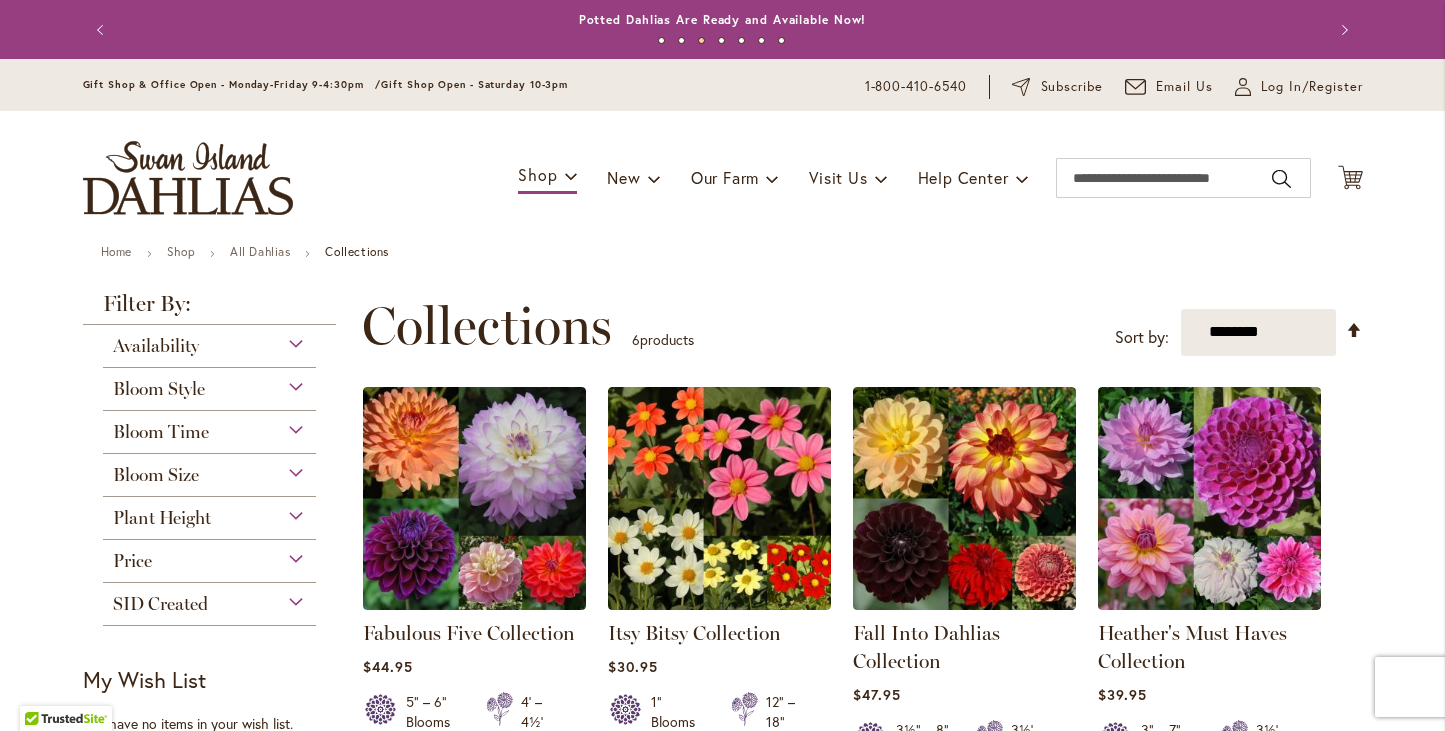 drag, startPoint x: 1426, startPoint y: 139, endPoint x: 1430, endPoint y: 234, distance: 95.084175 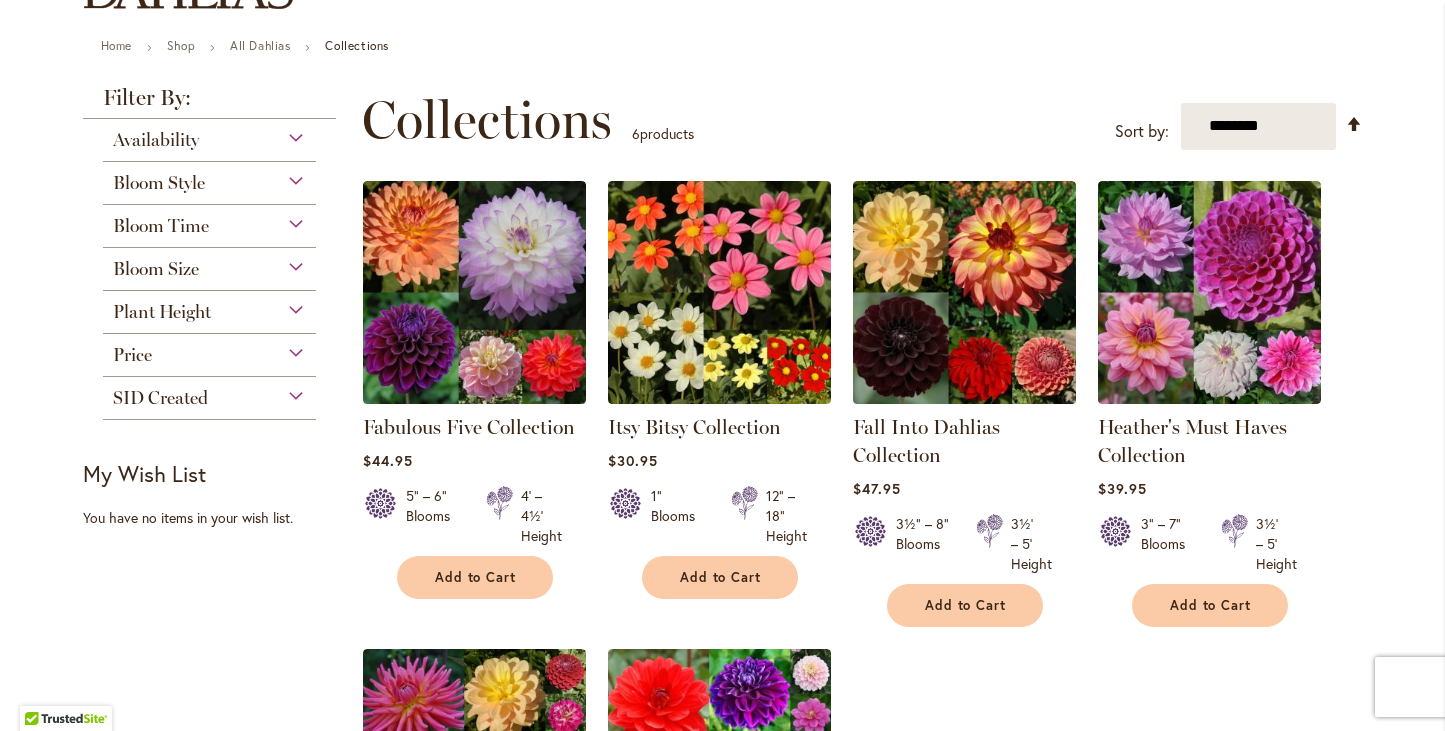 scroll, scrollTop: 196, scrollLeft: 0, axis: vertical 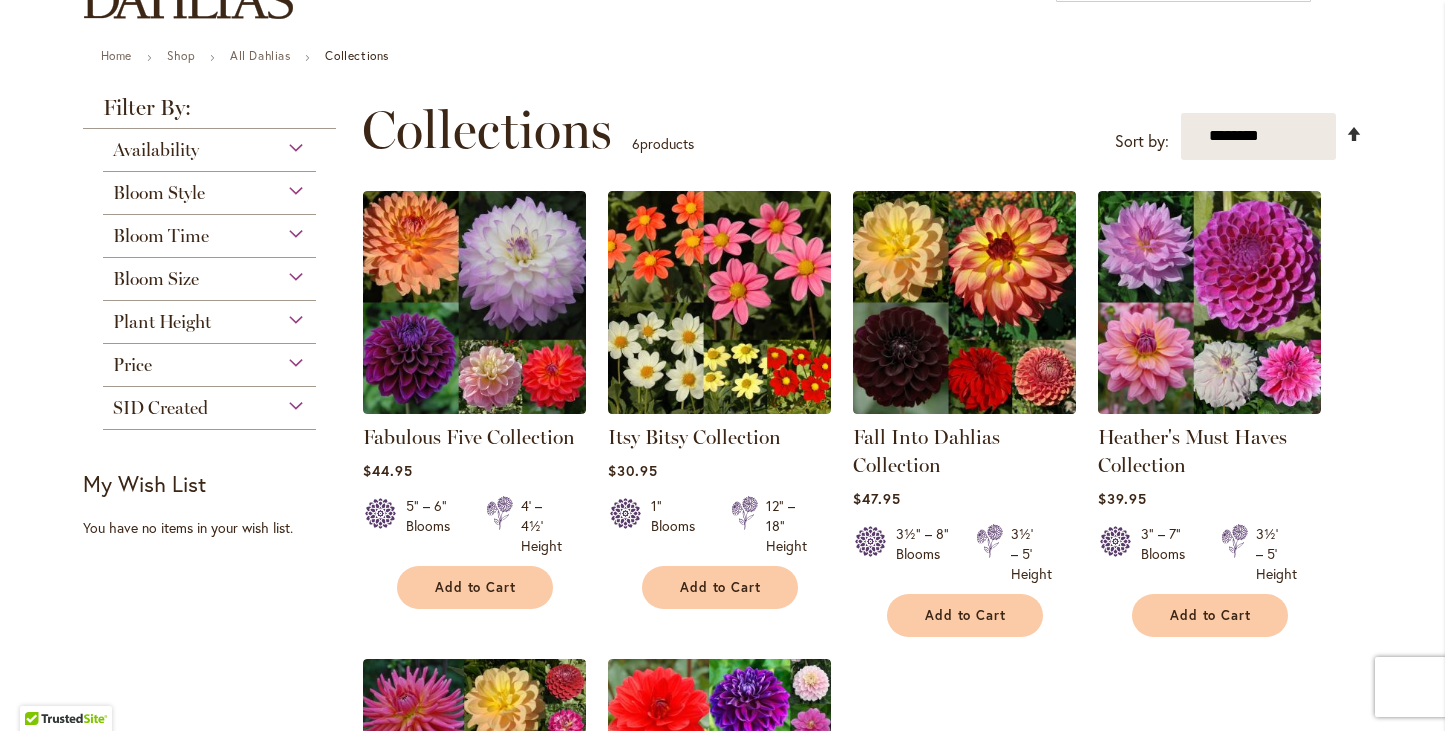 click on "Set Descending Direction" at bounding box center [1354, 134] 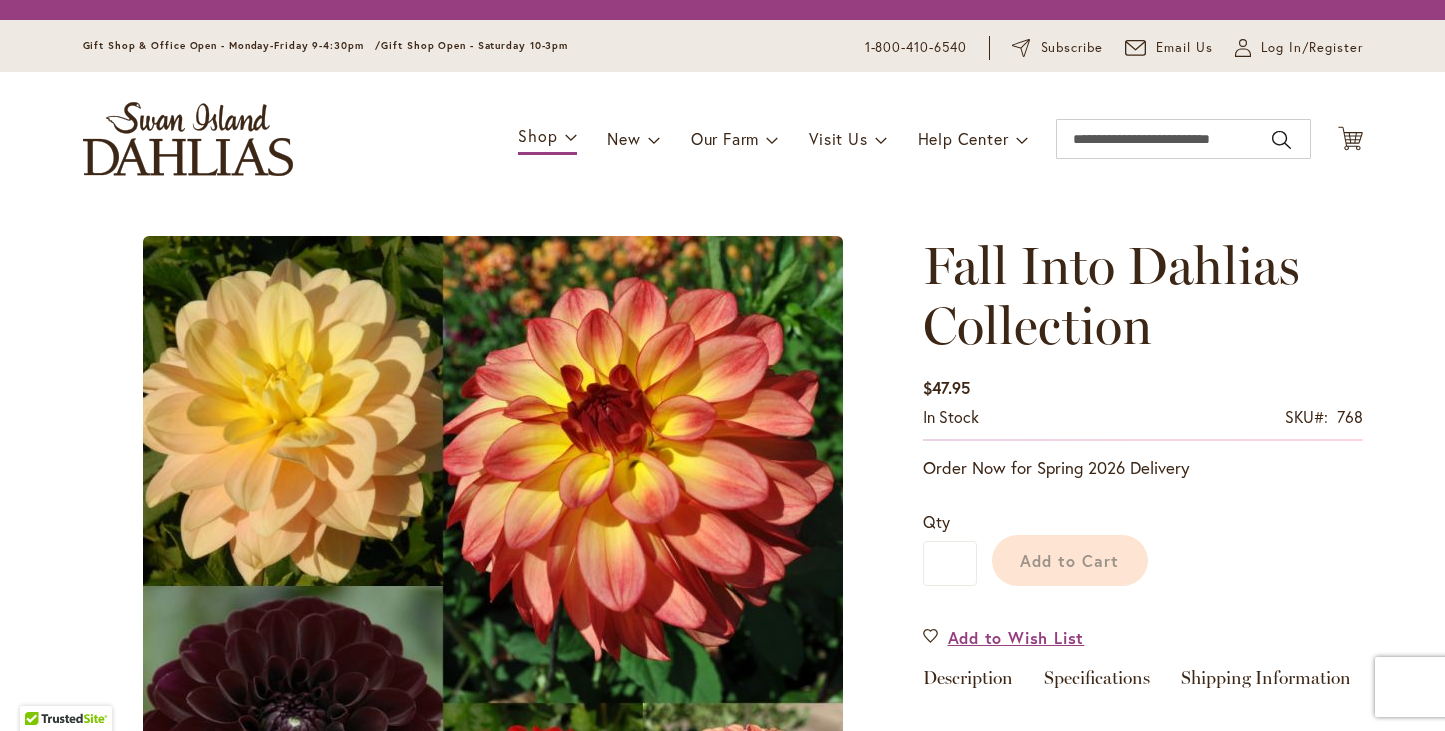 scroll, scrollTop: 0, scrollLeft: 0, axis: both 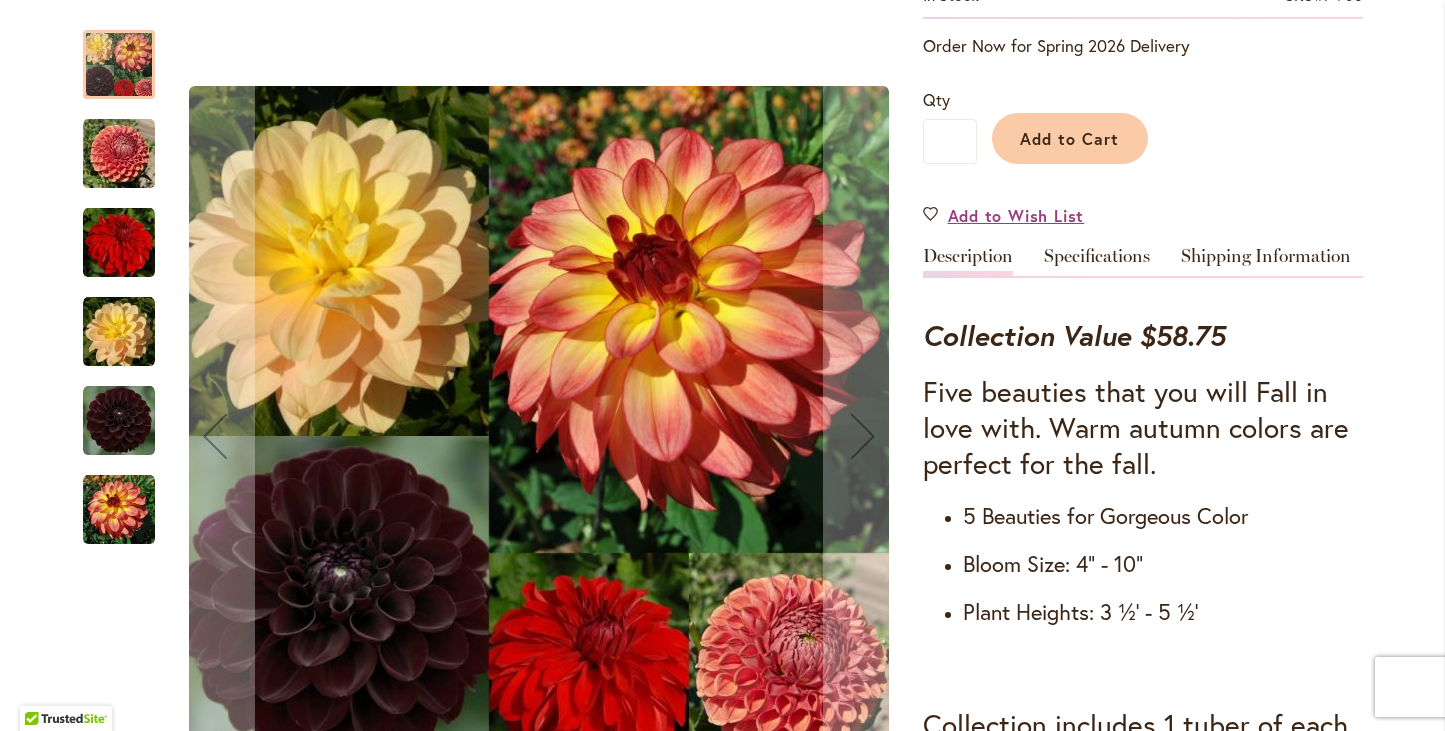 click on "Description" at bounding box center (968, 261) 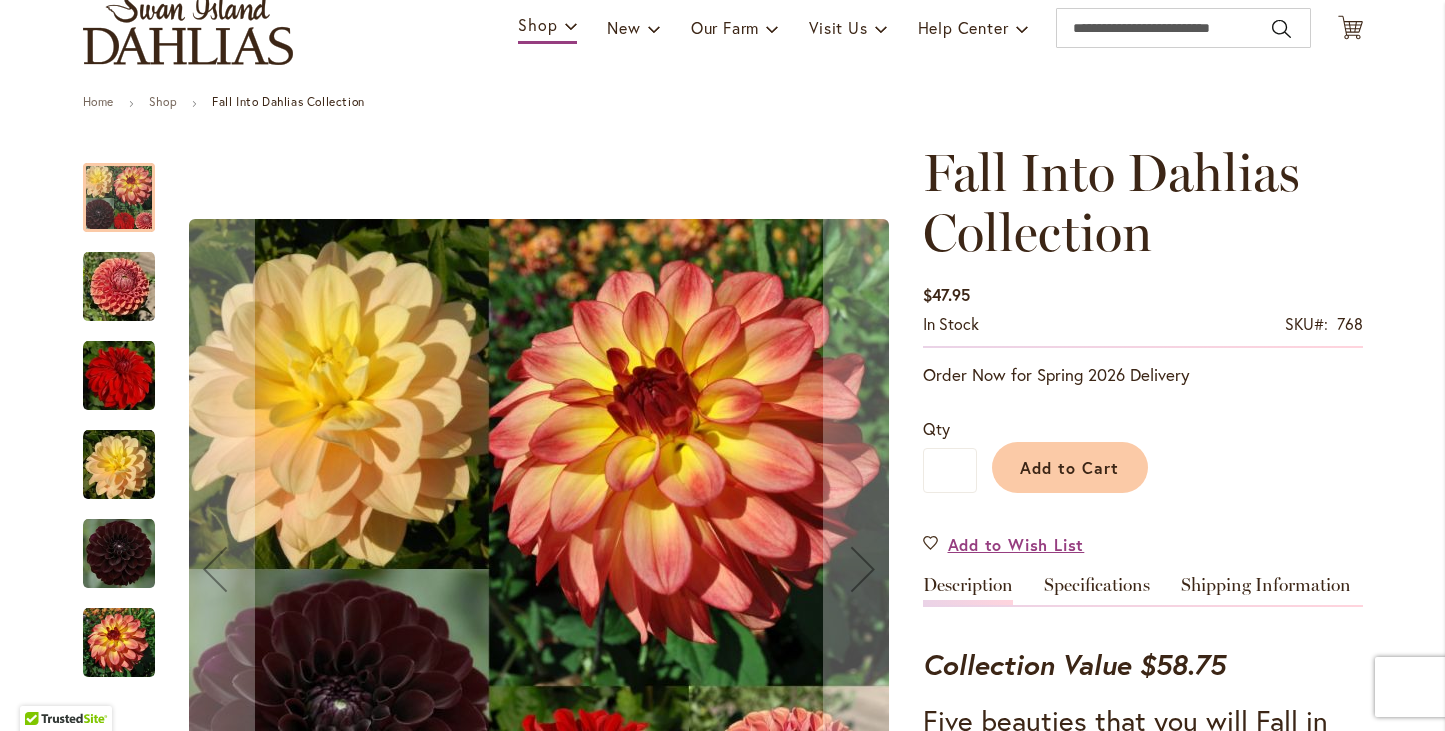 scroll, scrollTop: 145, scrollLeft: 0, axis: vertical 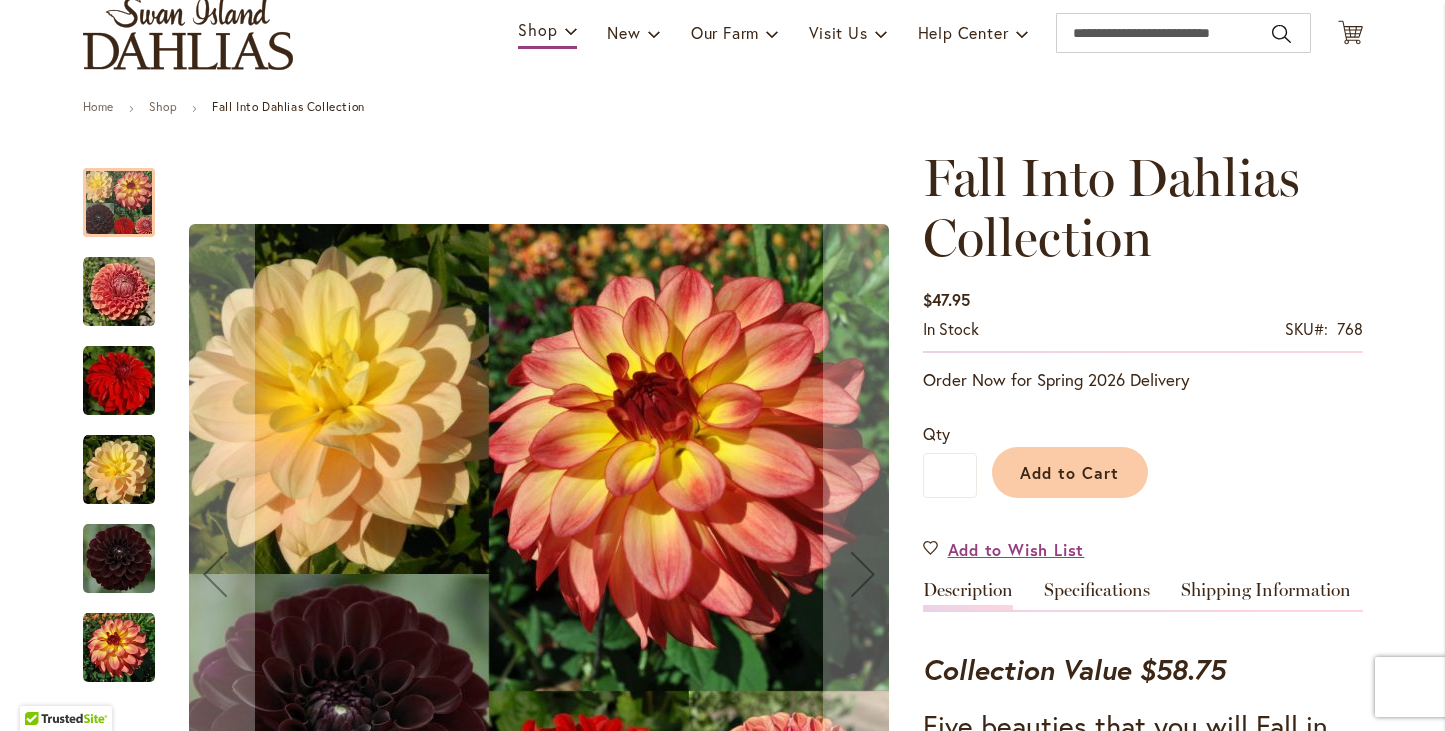 click on "Description" at bounding box center [968, 595] 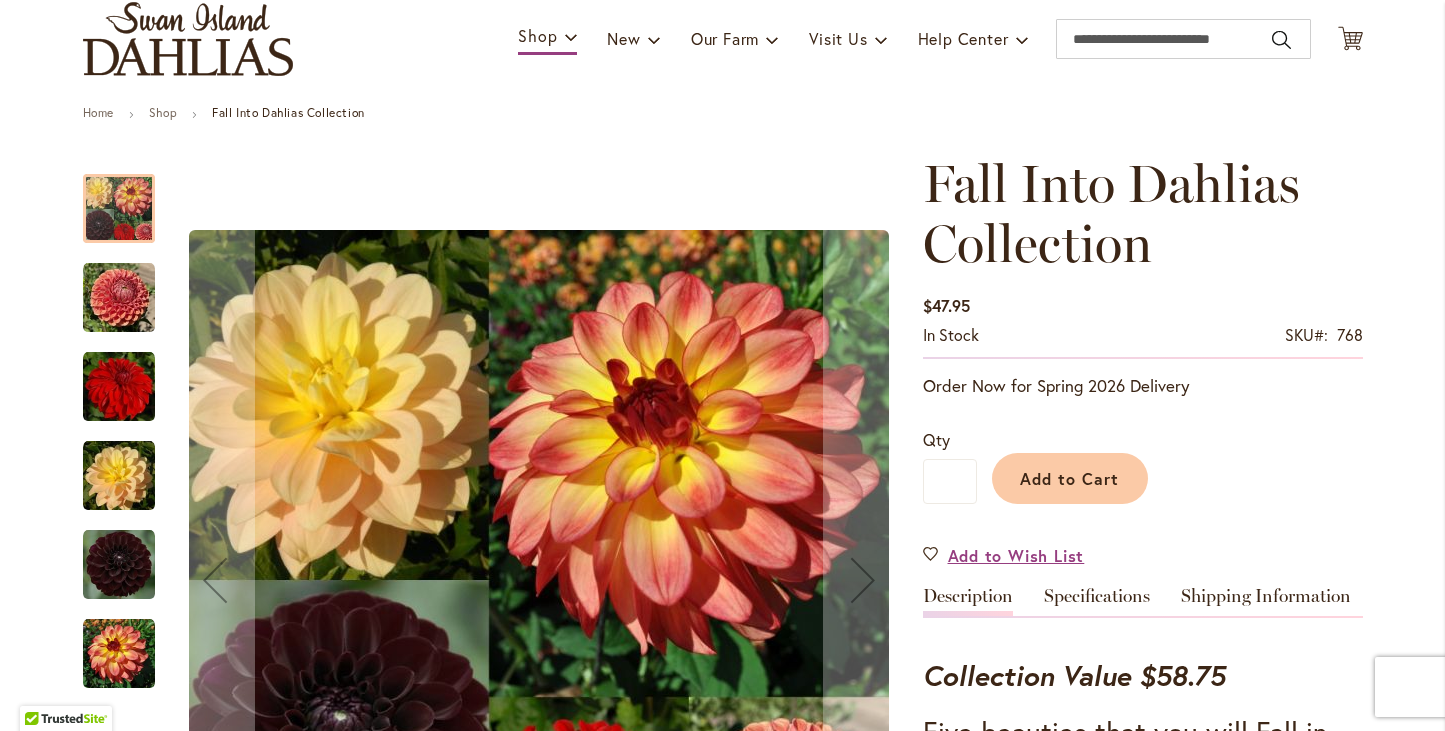 scroll, scrollTop: 133, scrollLeft: 0, axis: vertical 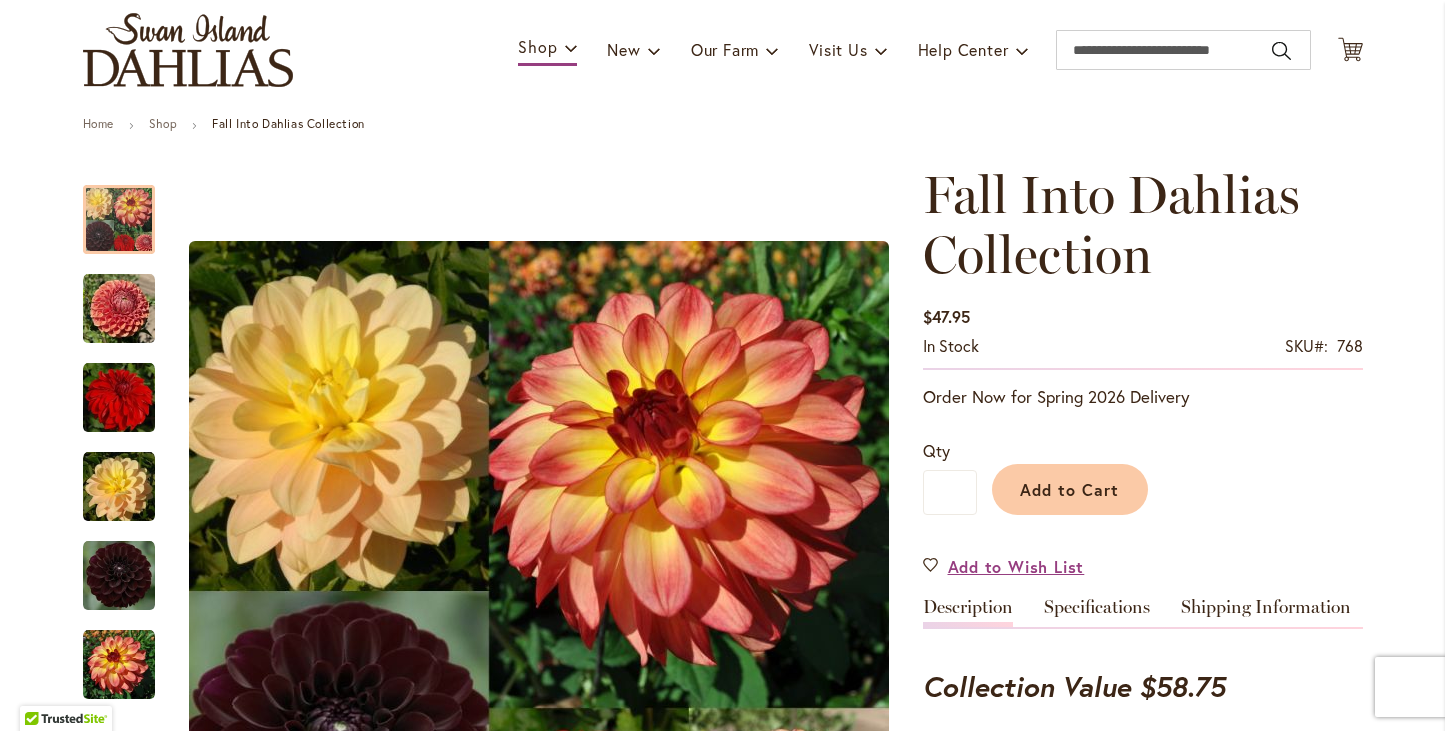 click on "Description" at bounding box center (968, 612) 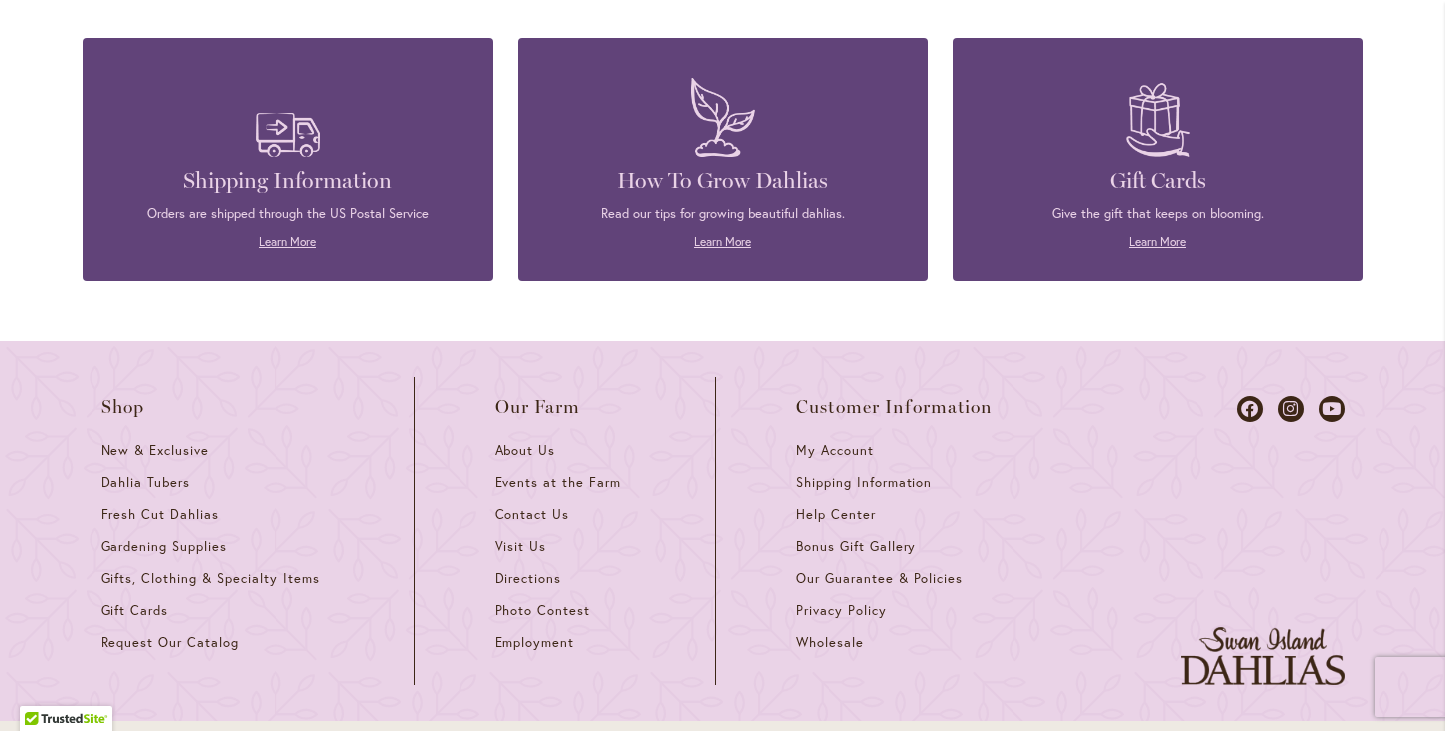 scroll, scrollTop: 3000, scrollLeft: 0, axis: vertical 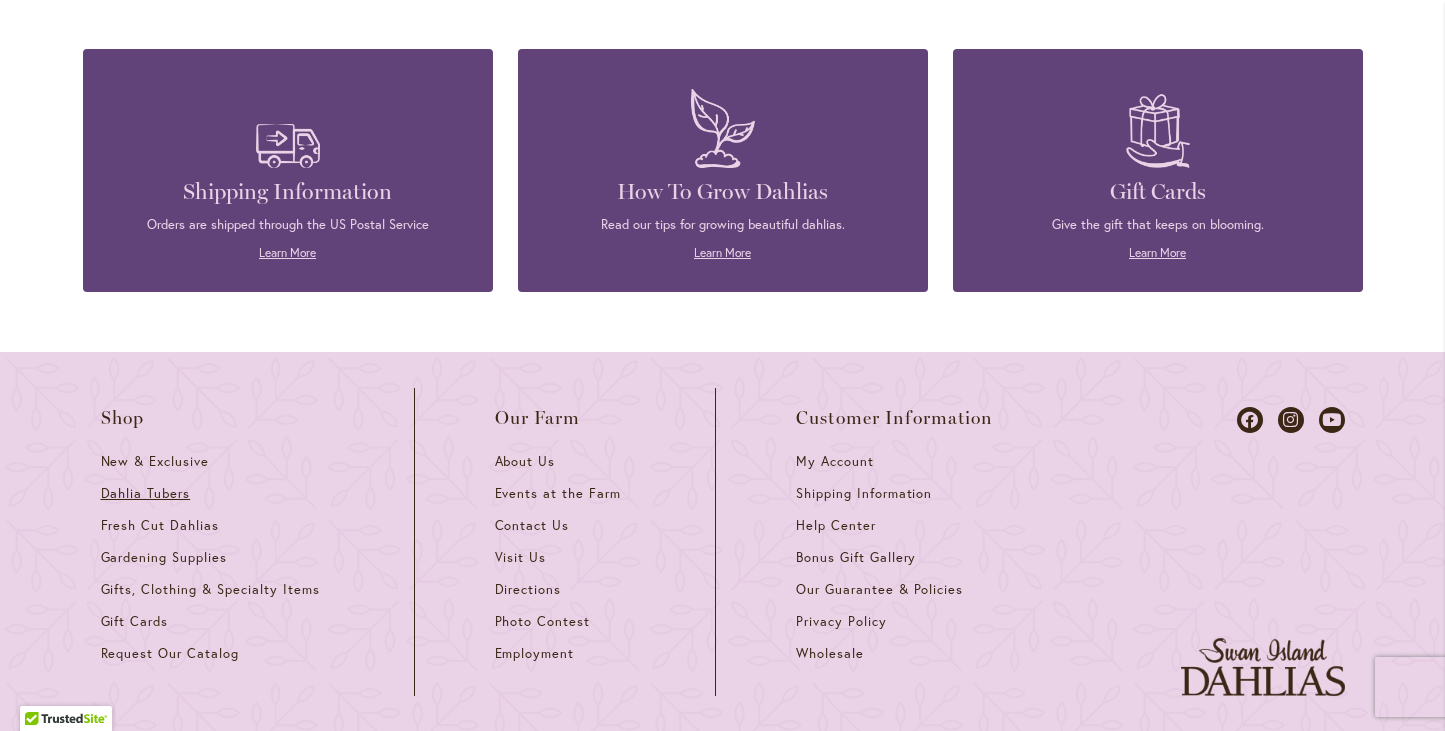 click on "Dahlia Tubers" at bounding box center (146, 493) 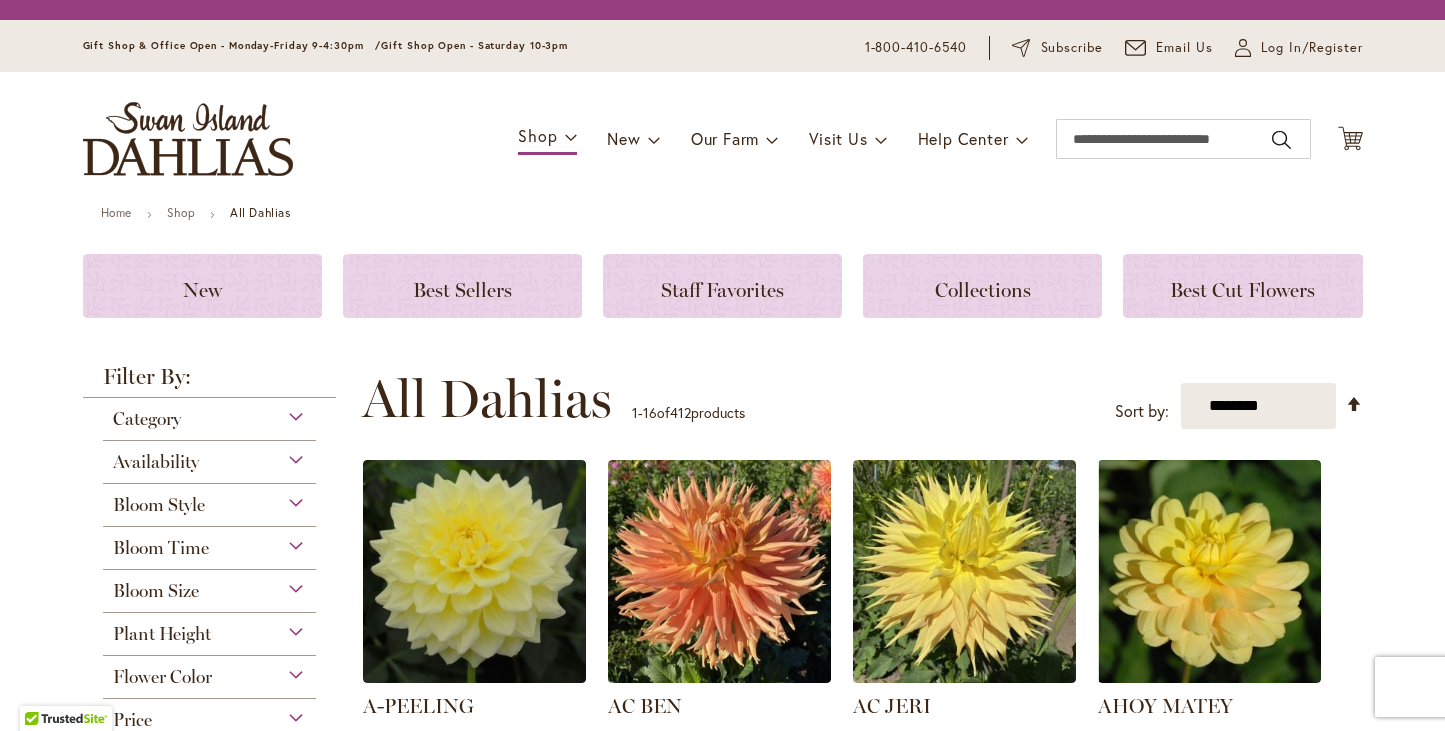 scroll, scrollTop: 0, scrollLeft: 0, axis: both 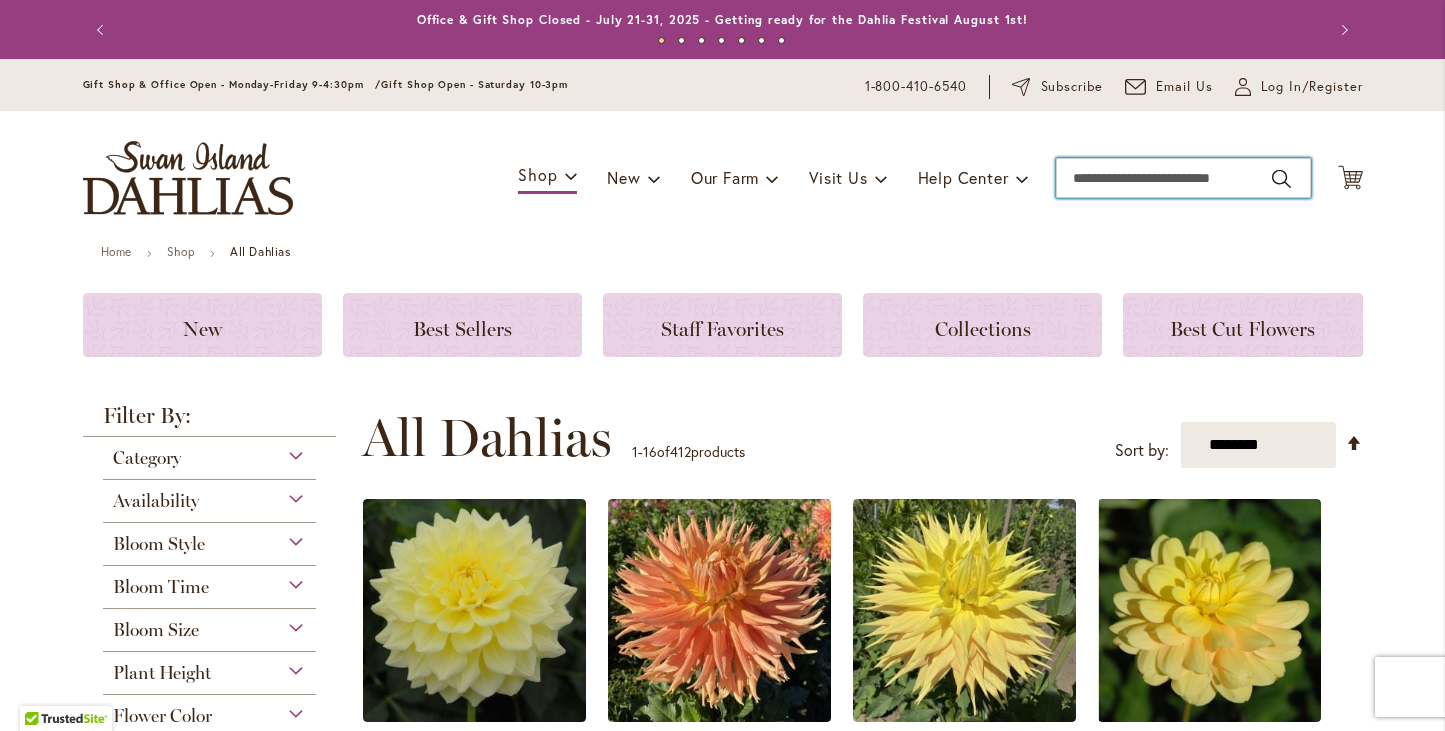 click on "Search" at bounding box center (1183, 178) 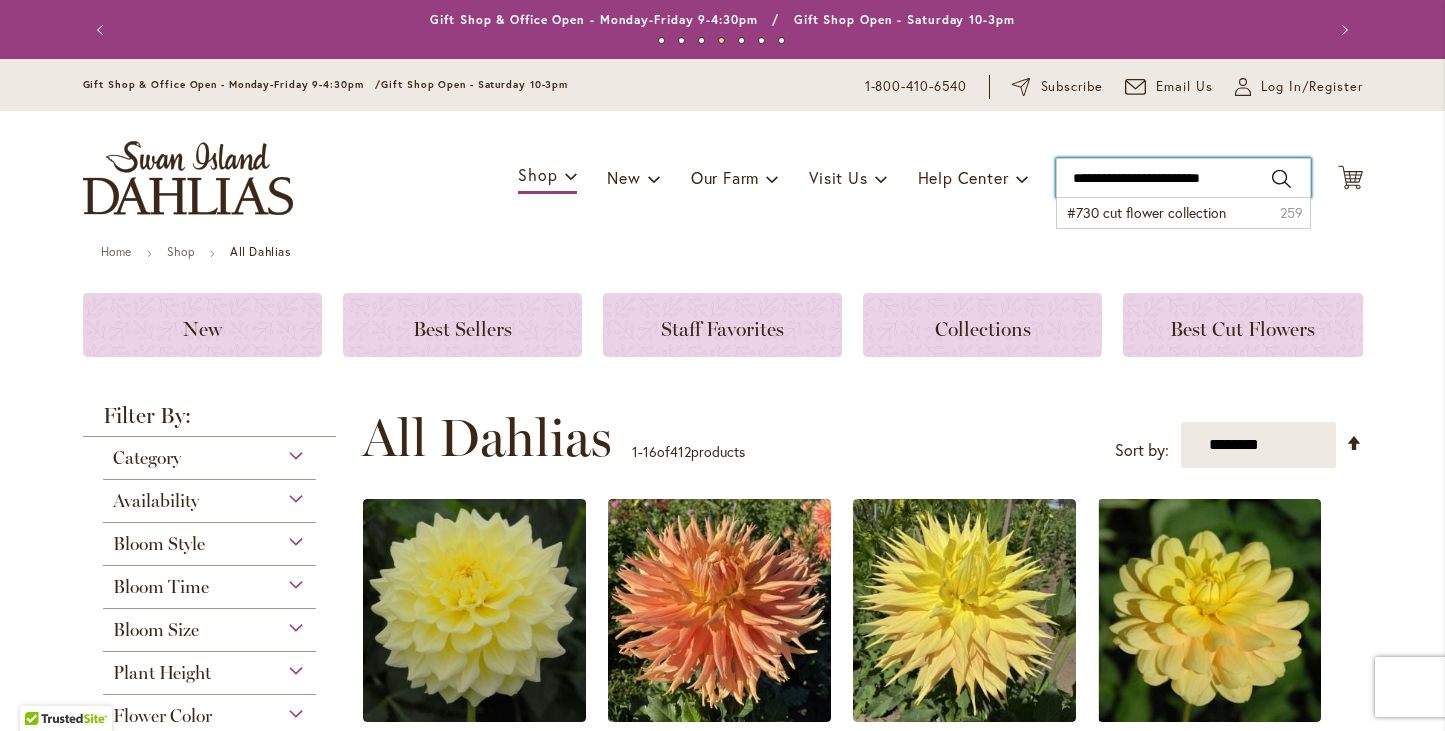 type on "**********" 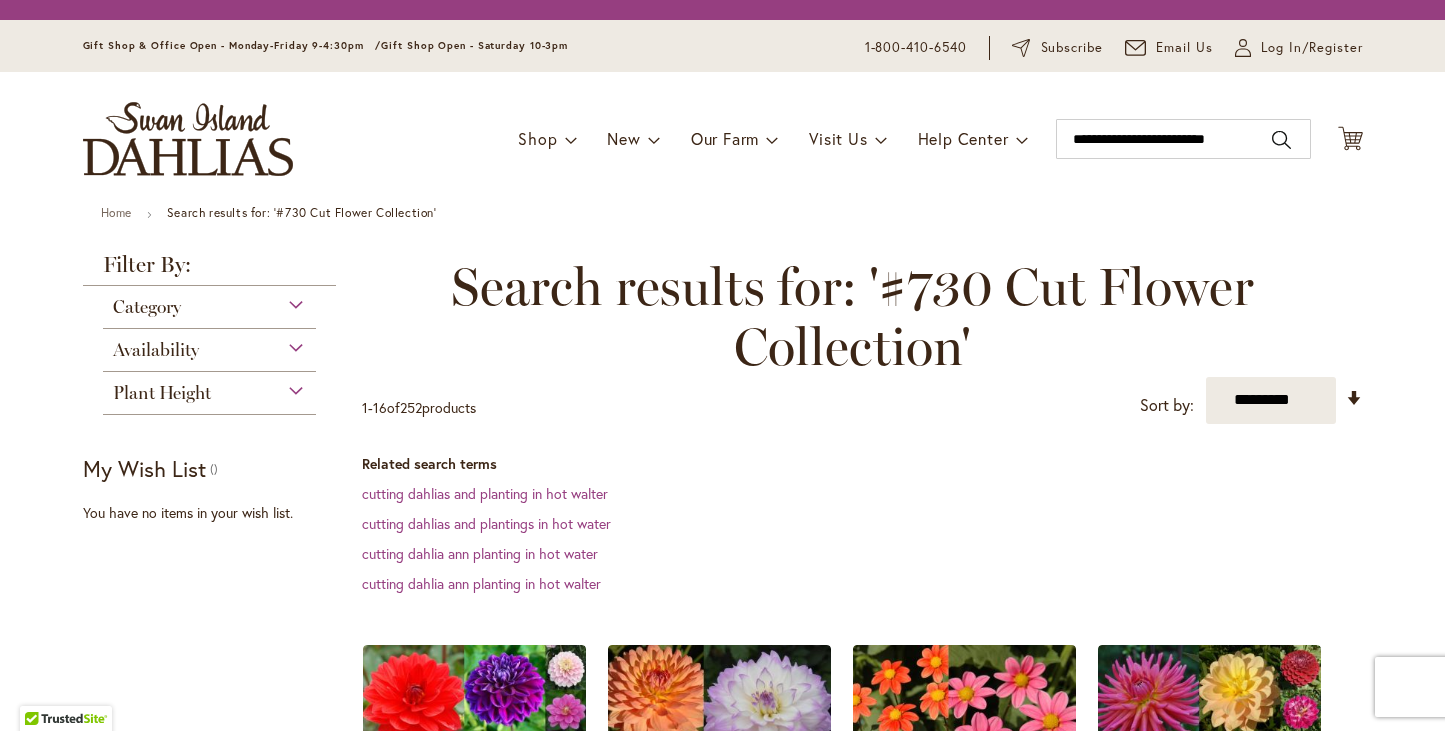 scroll, scrollTop: 0, scrollLeft: 0, axis: both 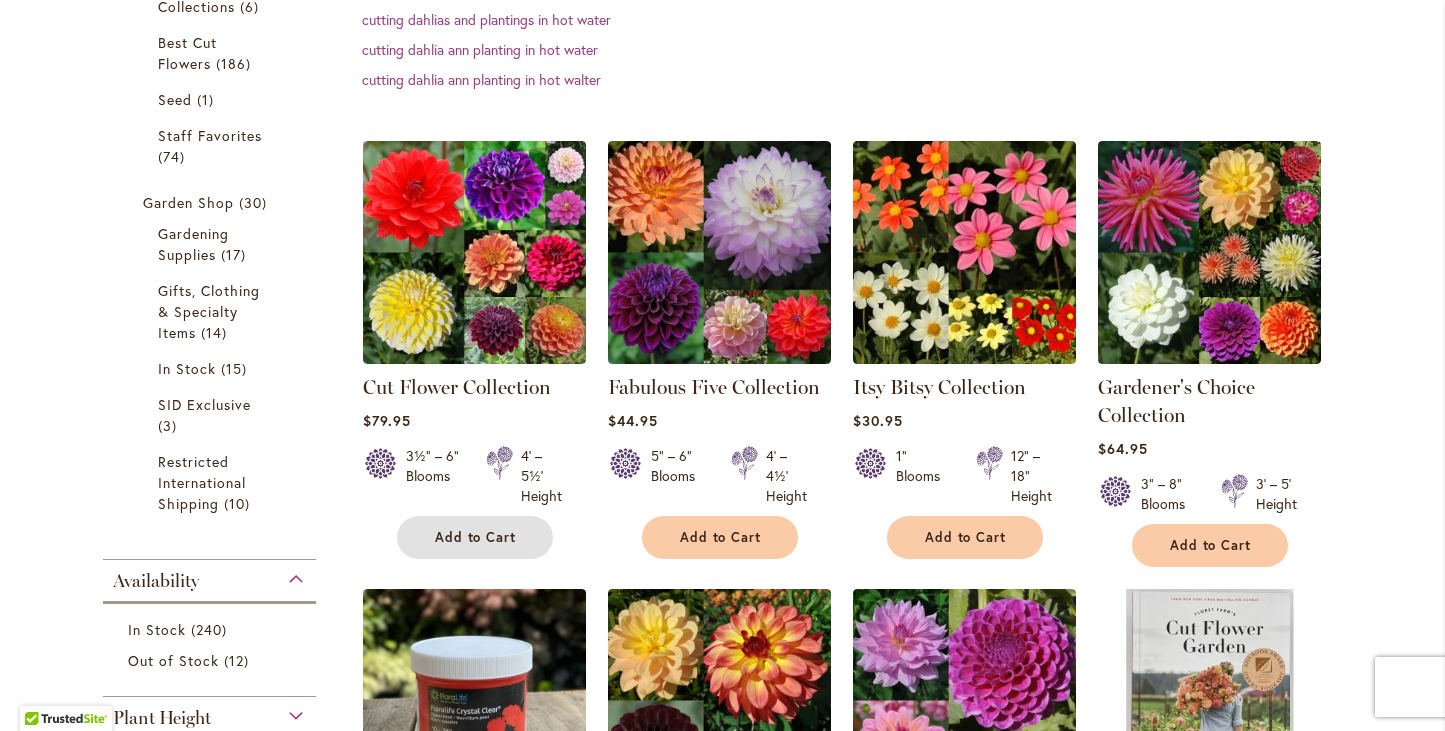 click on "Add to Cart" at bounding box center [476, 537] 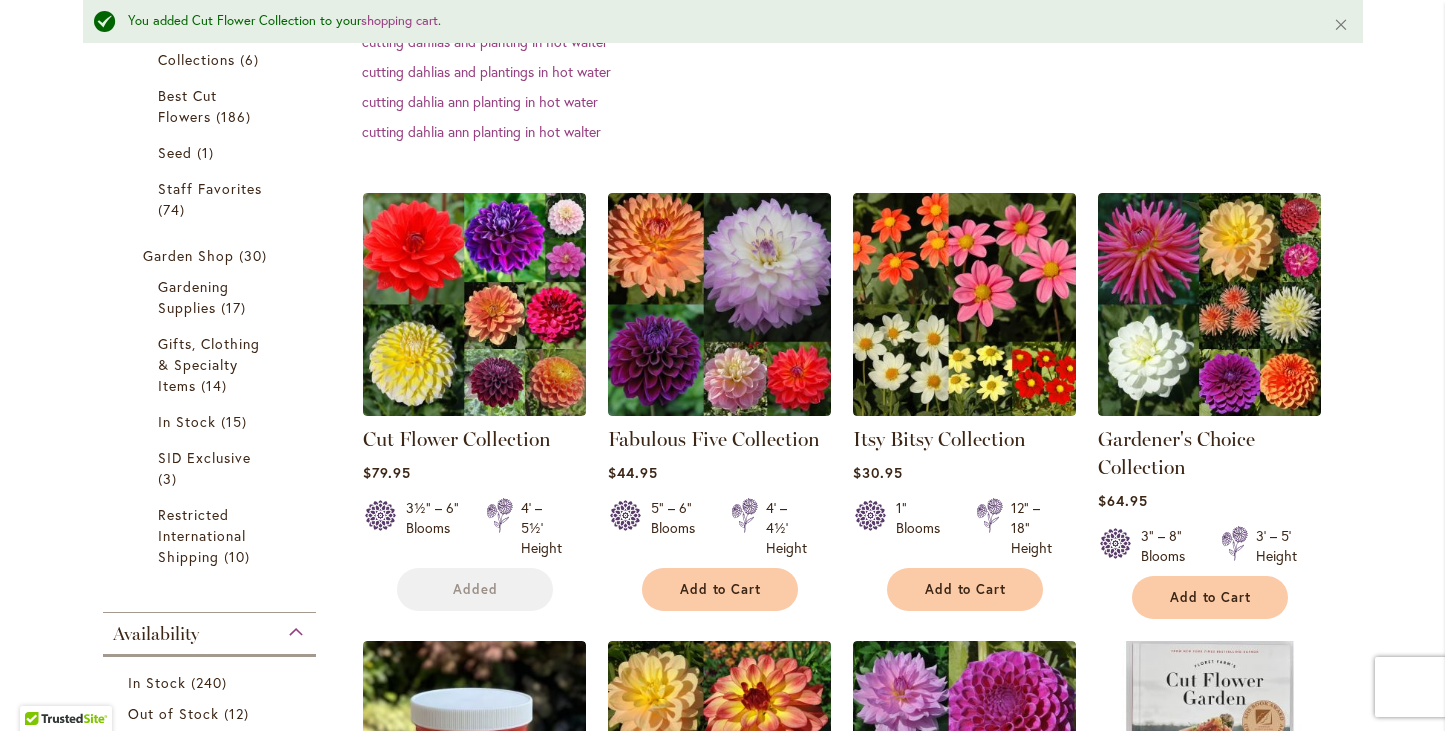 scroll, scrollTop: 595, scrollLeft: 0, axis: vertical 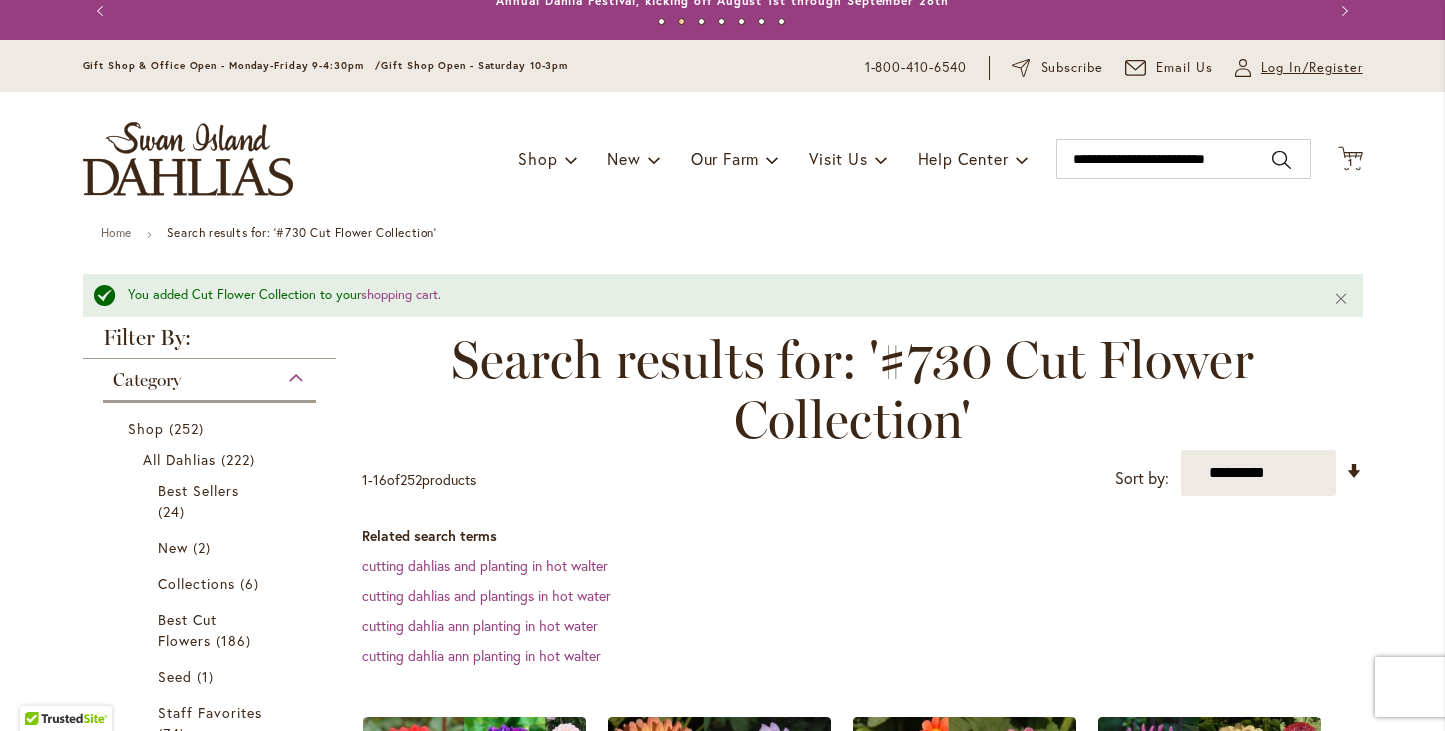click on "Log In/Register" at bounding box center (1312, 68) 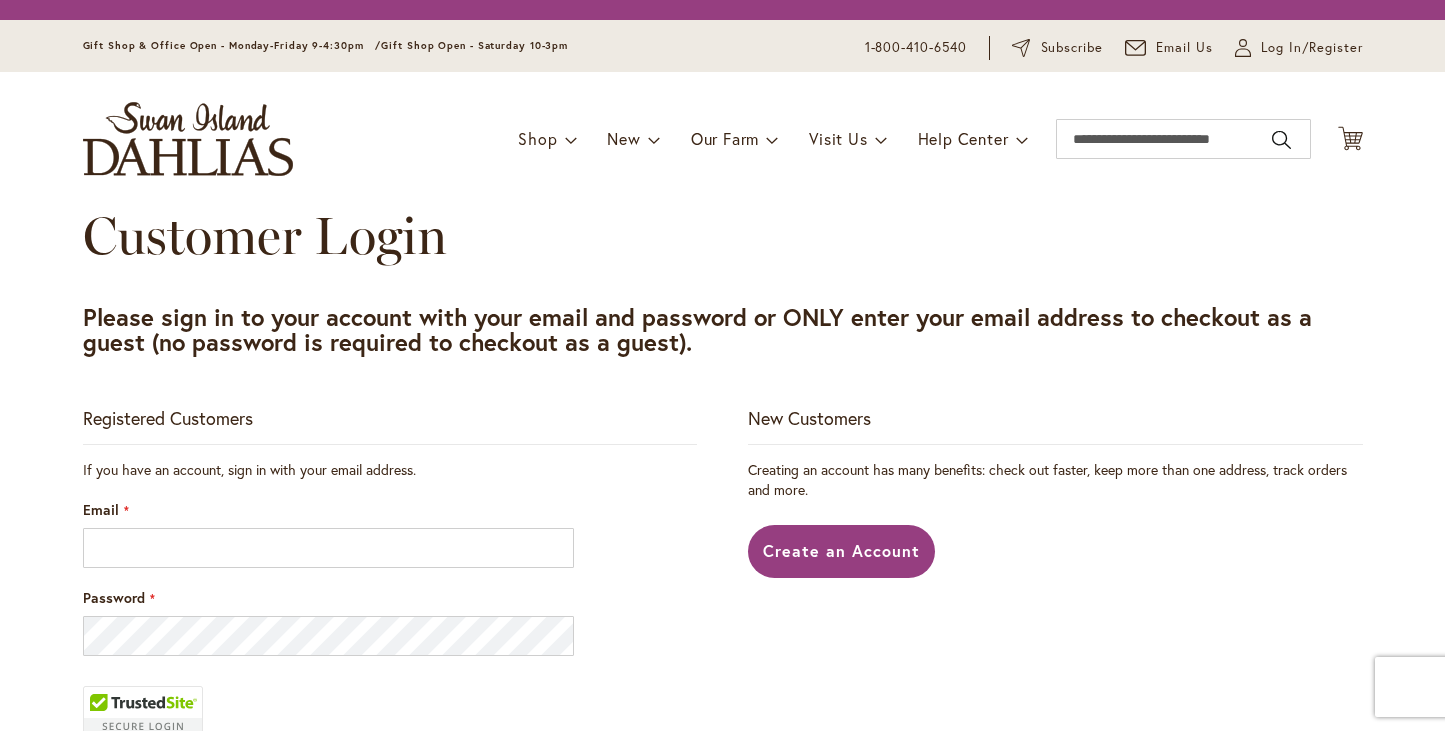 scroll, scrollTop: 0, scrollLeft: 0, axis: both 